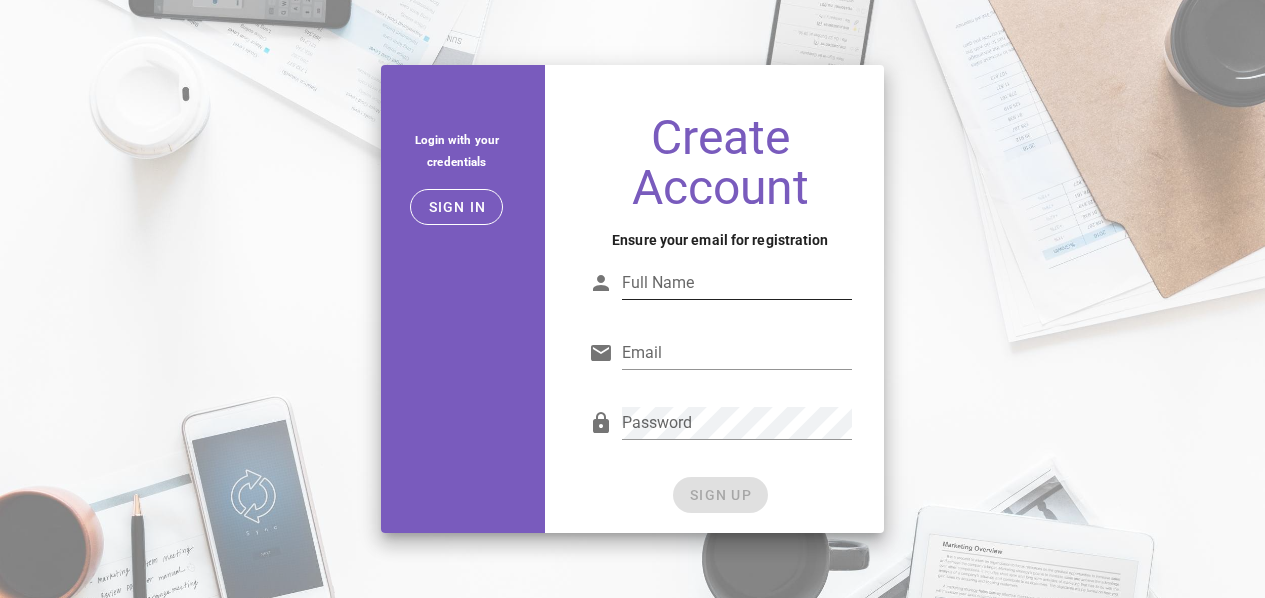 scroll, scrollTop: 0, scrollLeft: 0, axis: both 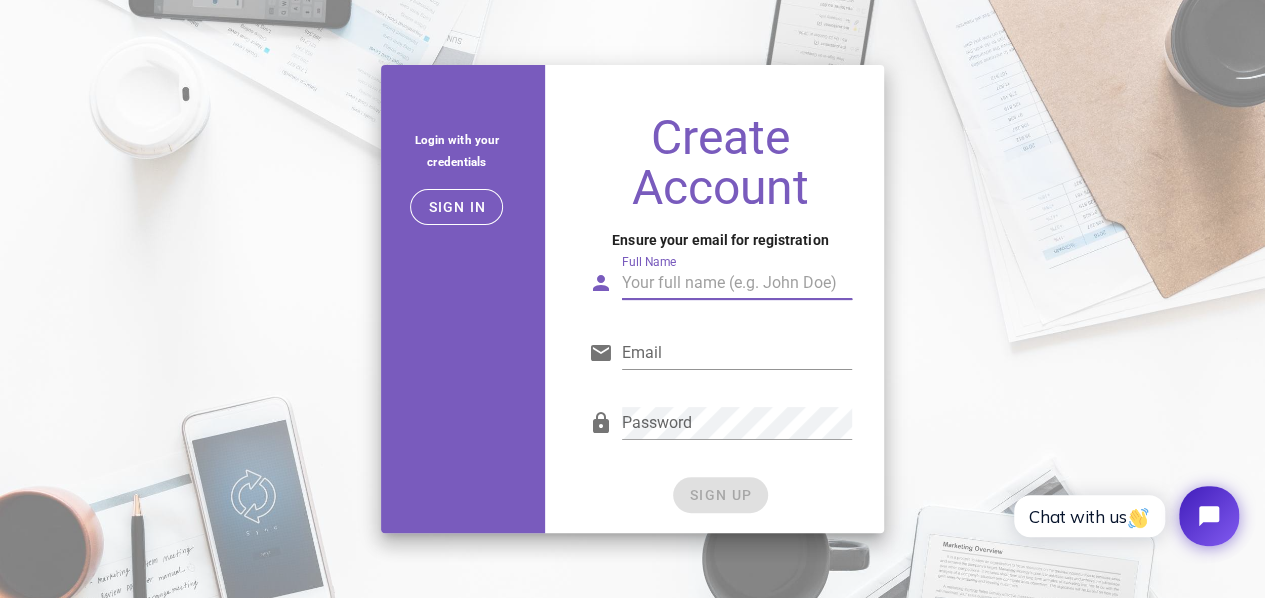 click on "Full Name" at bounding box center (737, 283) 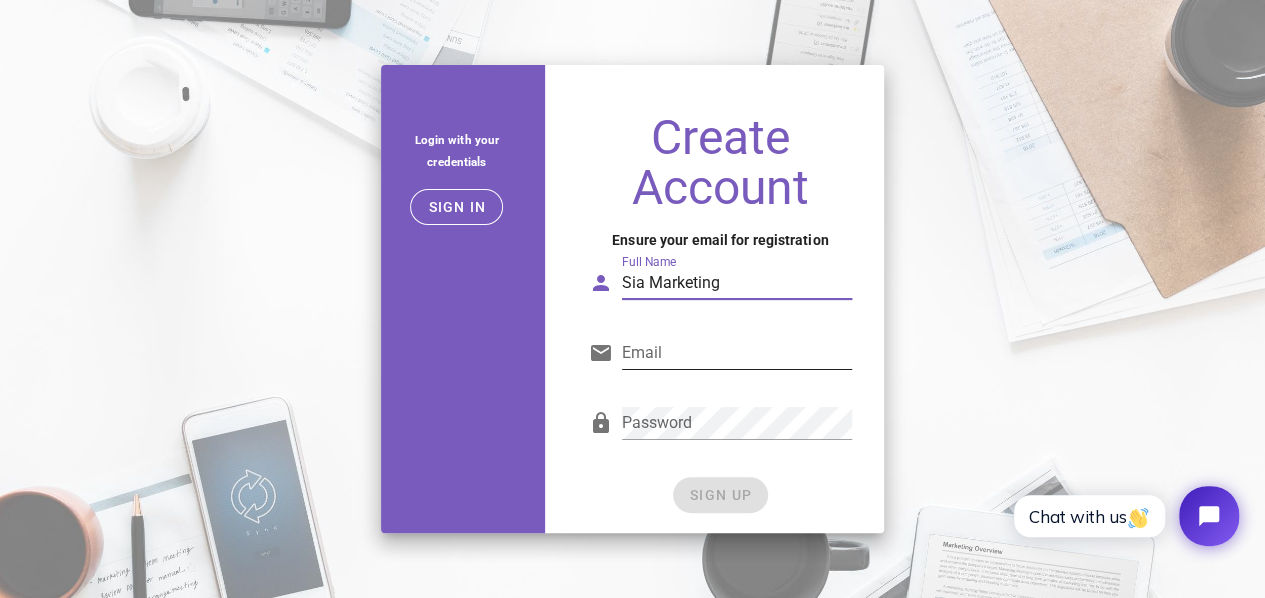 click on "Email" at bounding box center (737, 353) 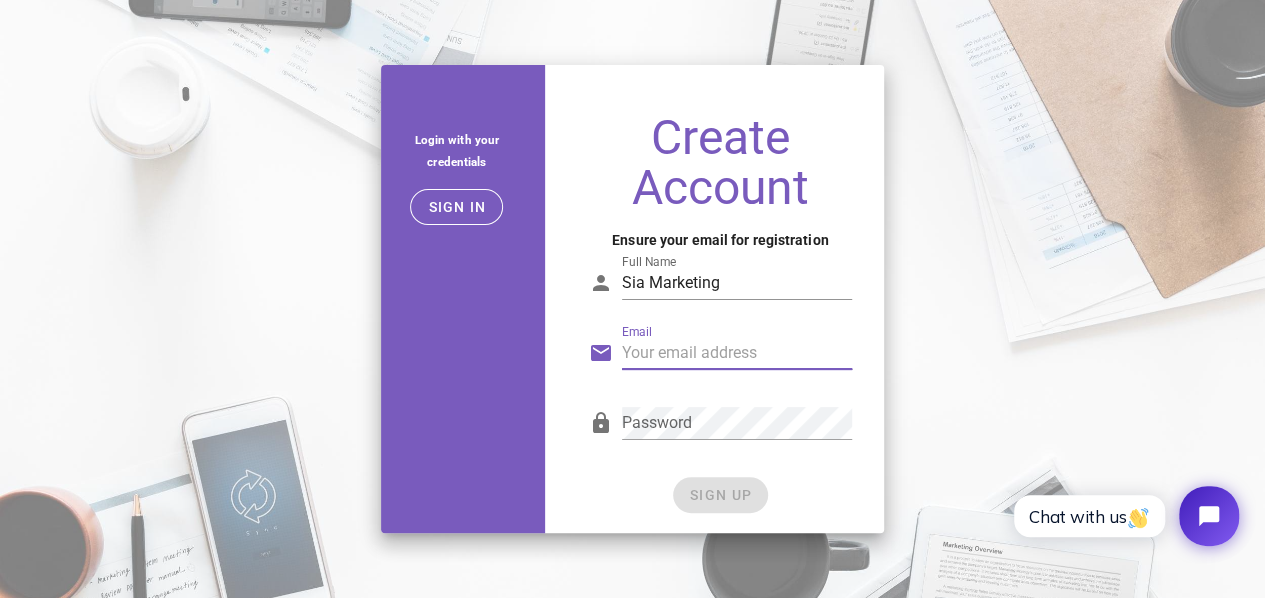 type on "s731237777@gmail.com" 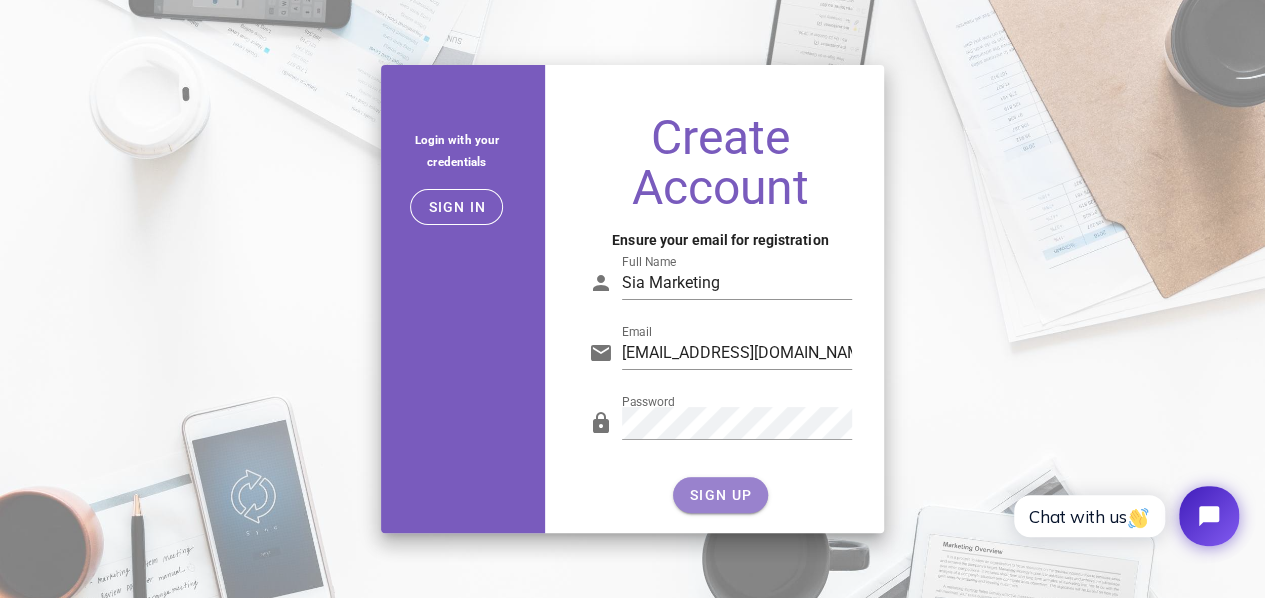 click on "SIGN UP" at bounding box center [720, 495] 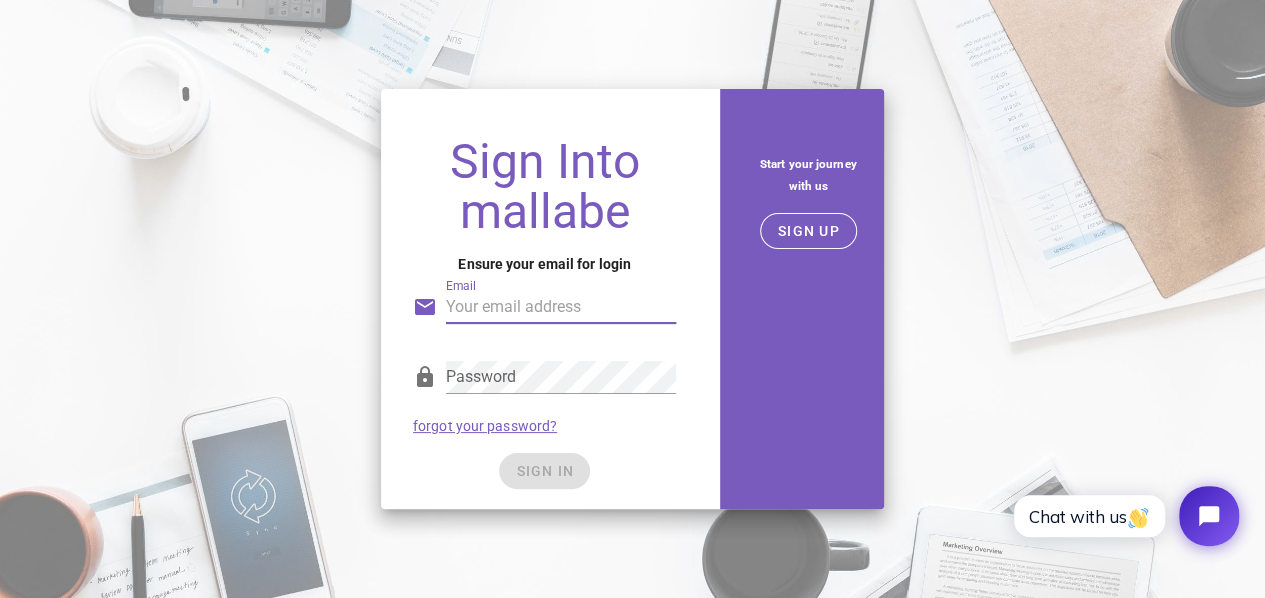 click on "Email" at bounding box center [561, 307] 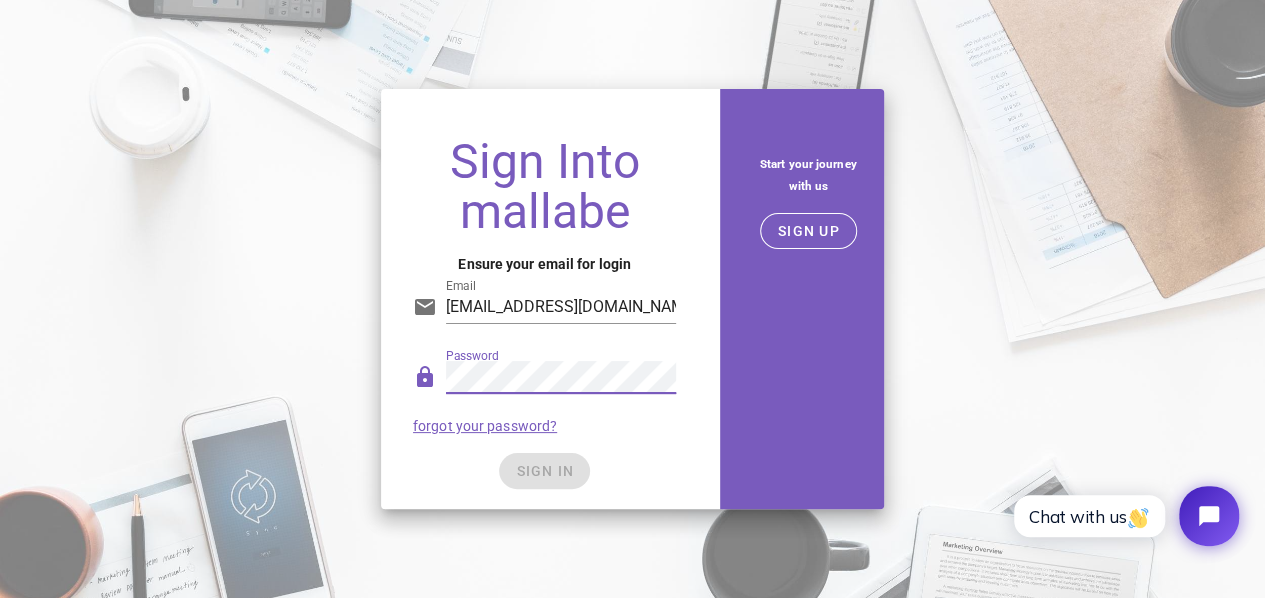 click on "Start your journey with us   SIGN UP" at bounding box center [808, 299] 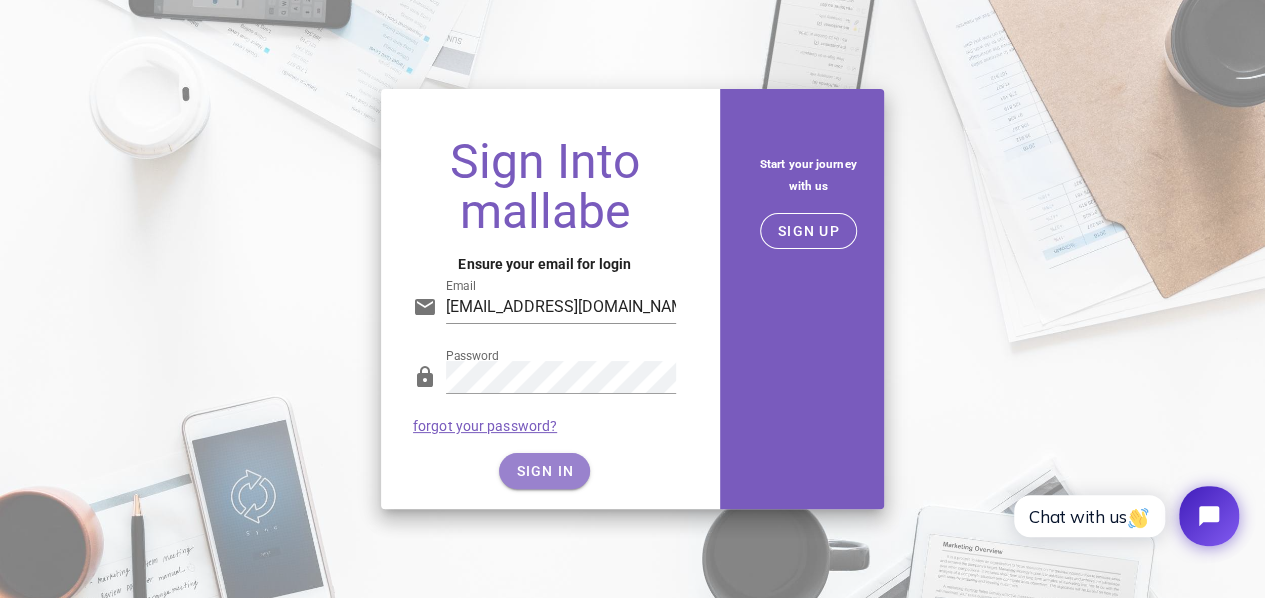 click on "SIGN IN" at bounding box center (544, 471) 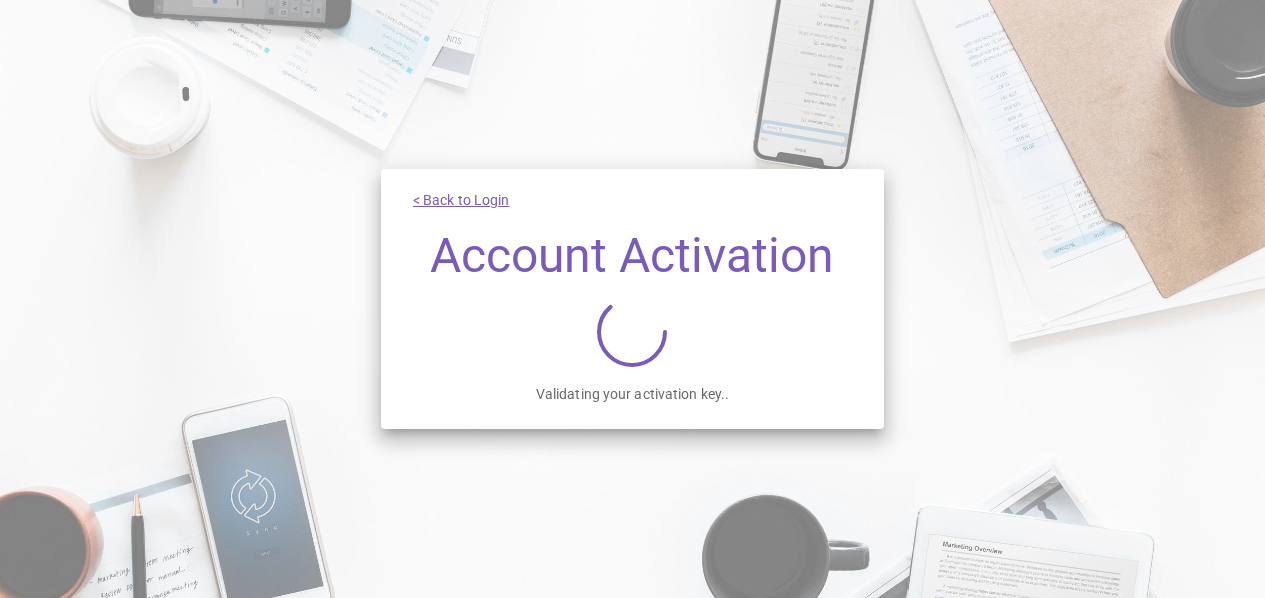 scroll, scrollTop: 0, scrollLeft: 0, axis: both 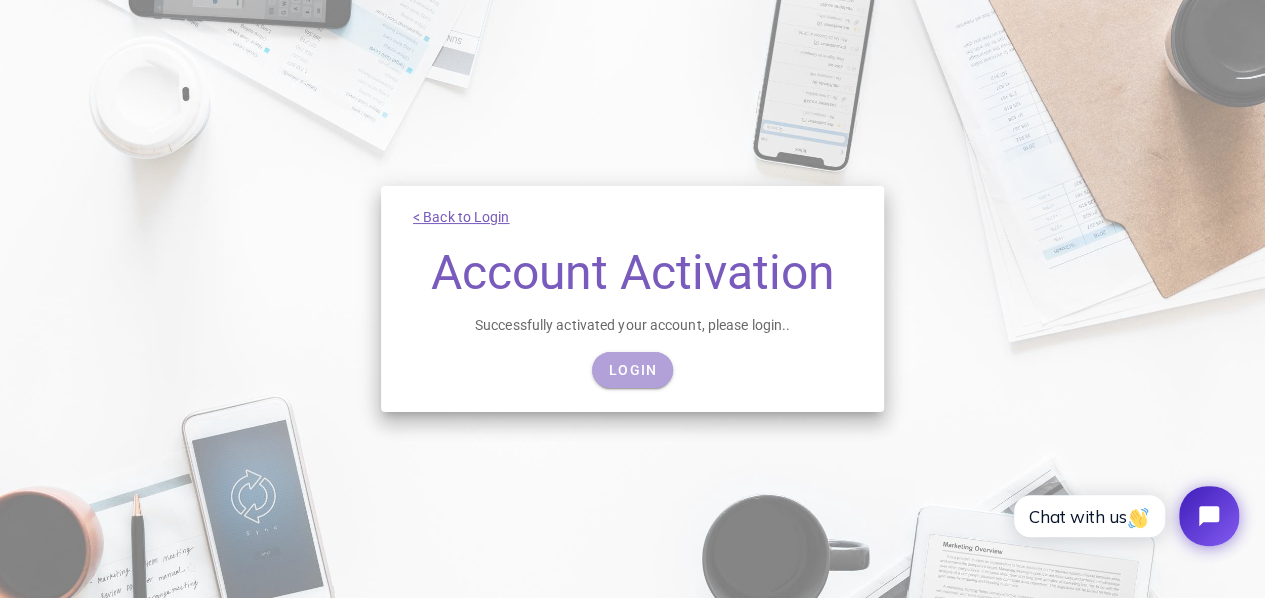 click on "Login" at bounding box center [632, 370] 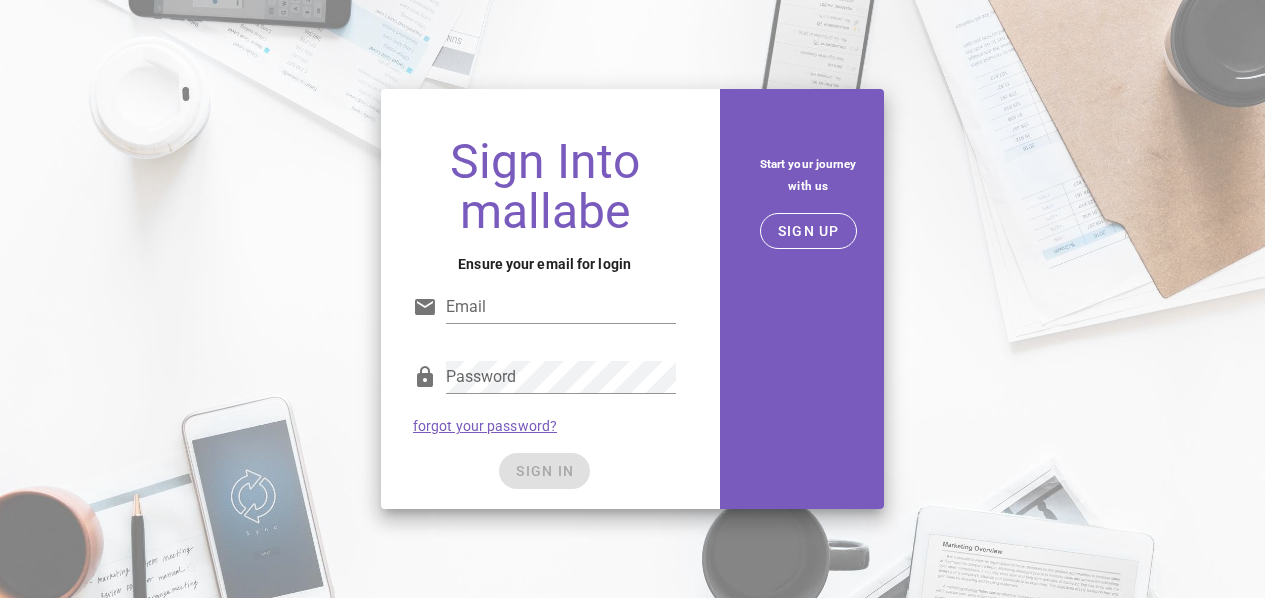 scroll, scrollTop: 0, scrollLeft: 0, axis: both 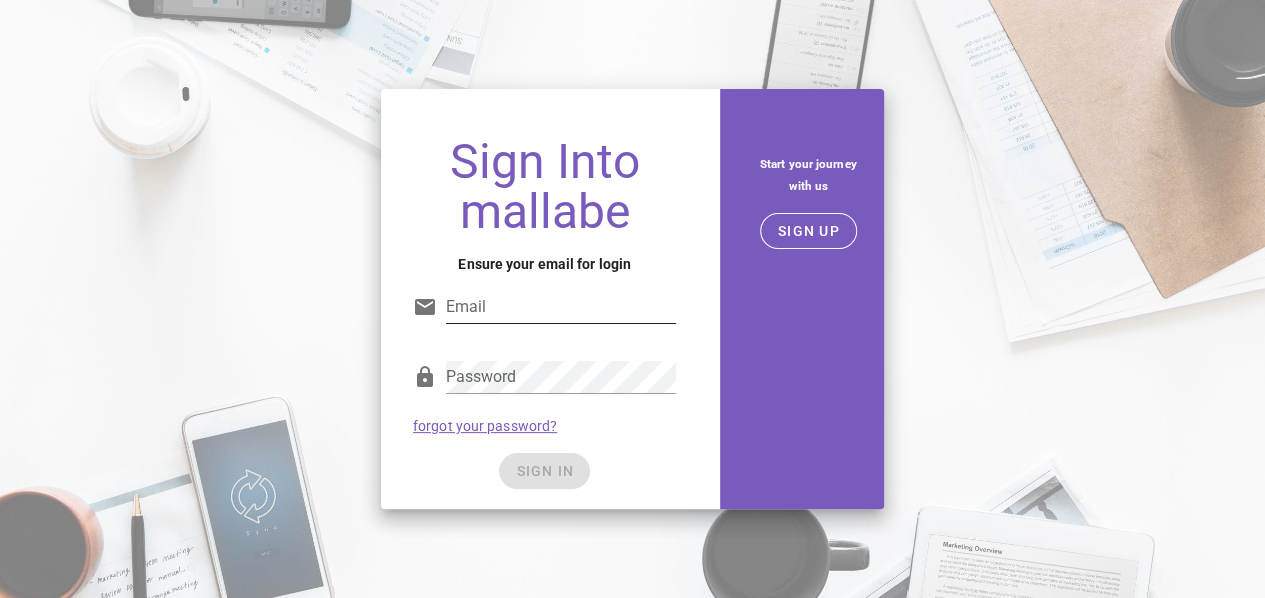 click on "Email" at bounding box center [561, 307] 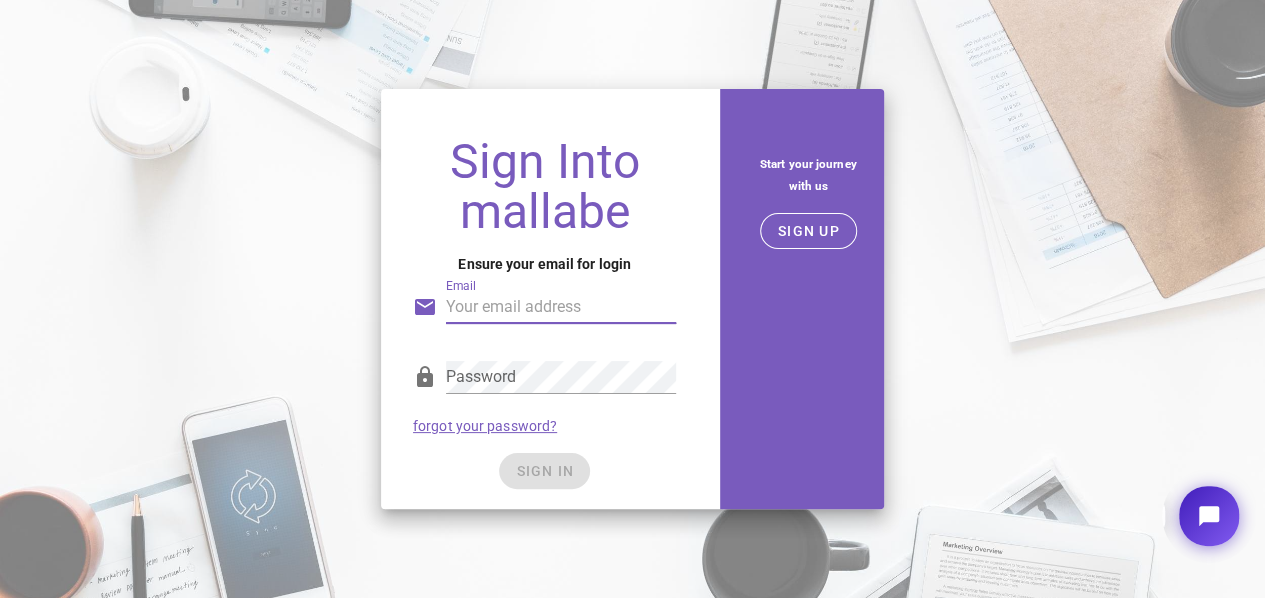 scroll, scrollTop: 0, scrollLeft: 0, axis: both 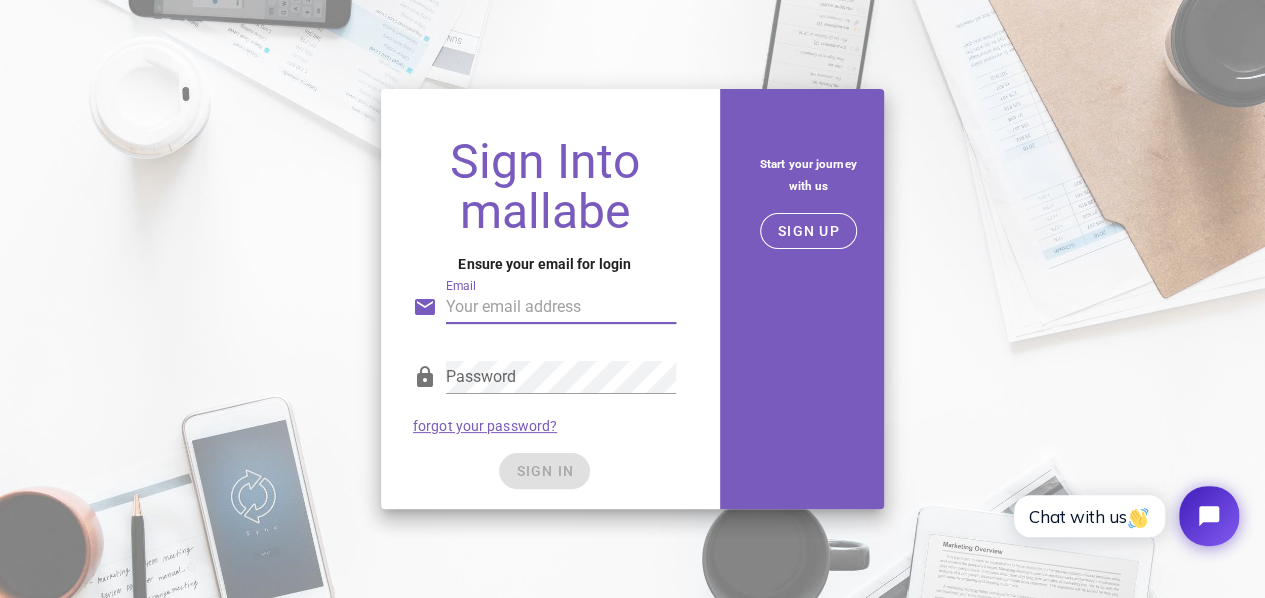 type on "[EMAIL_ADDRESS][DOMAIN_NAME]" 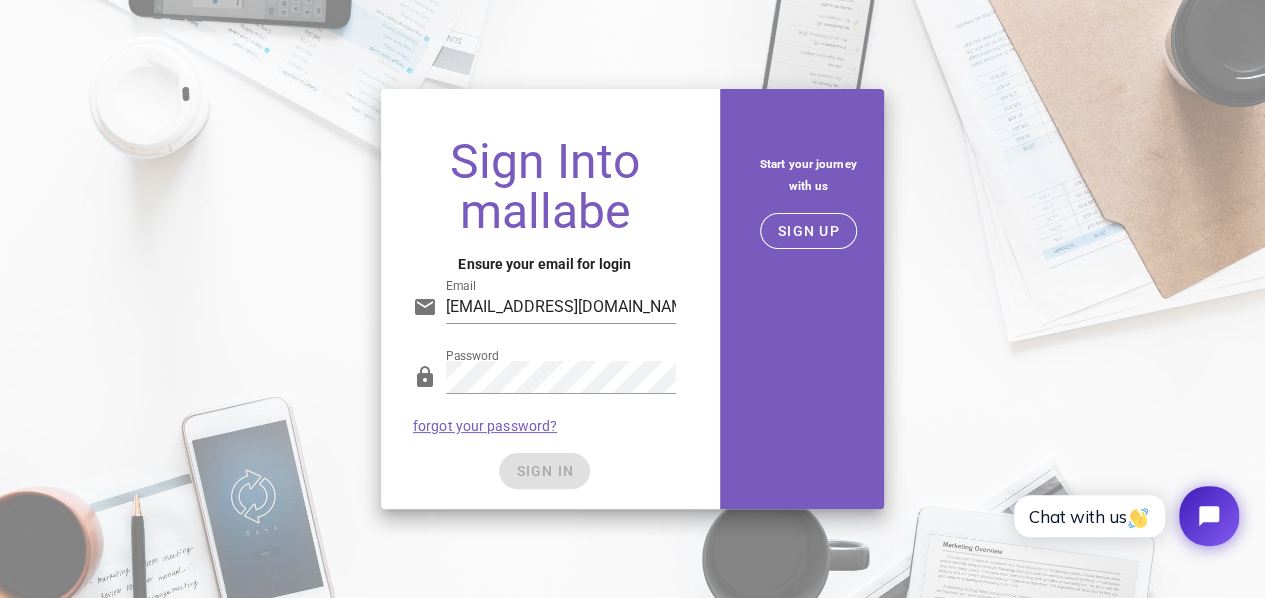 click on "SIGN IN" at bounding box center (544, 471) 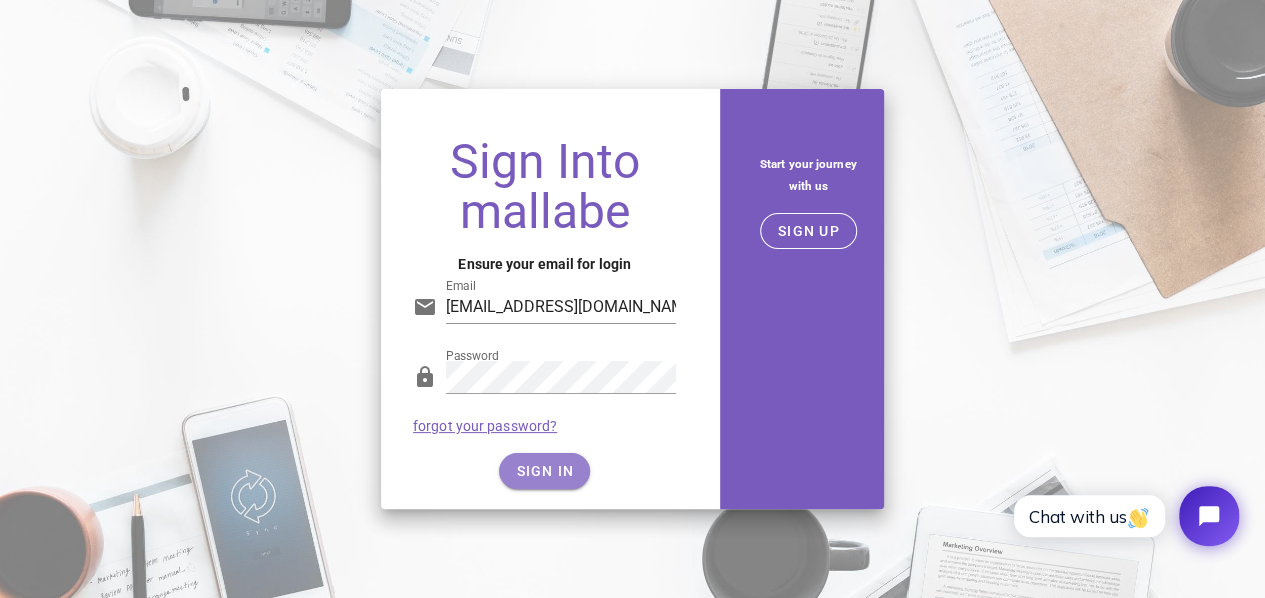 click on "SIGN IN" at bounding box center (544, 471) 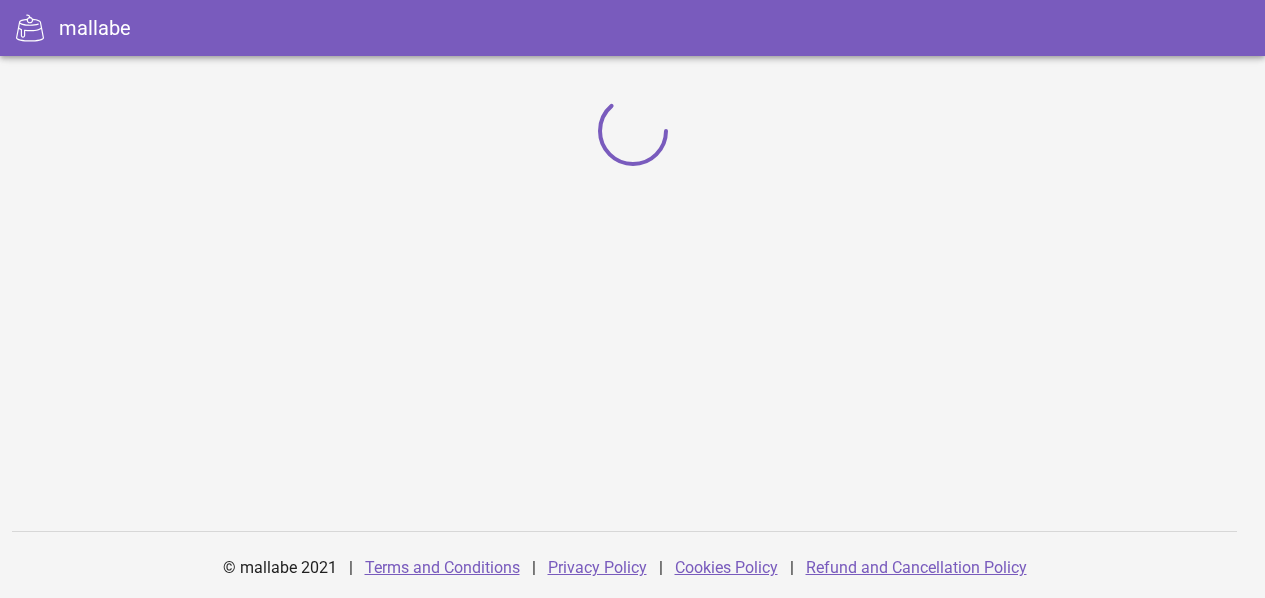 scroll, scrollTop: 0, scrollLeft: 0, axis: both 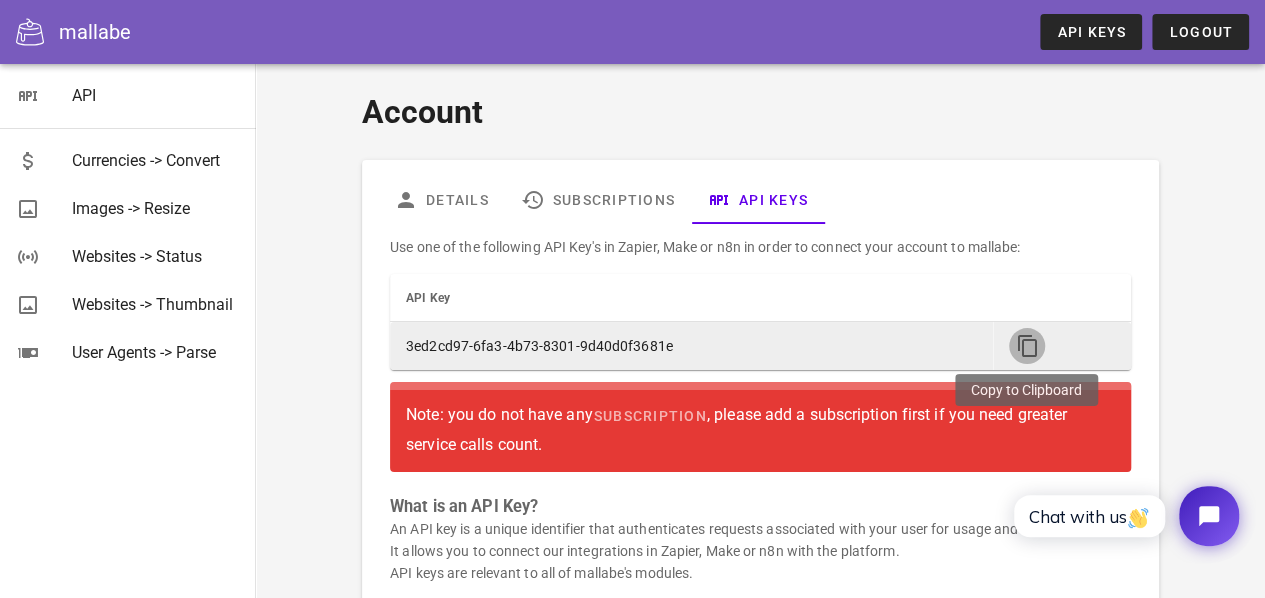 click at bounding box center [1027, 346] 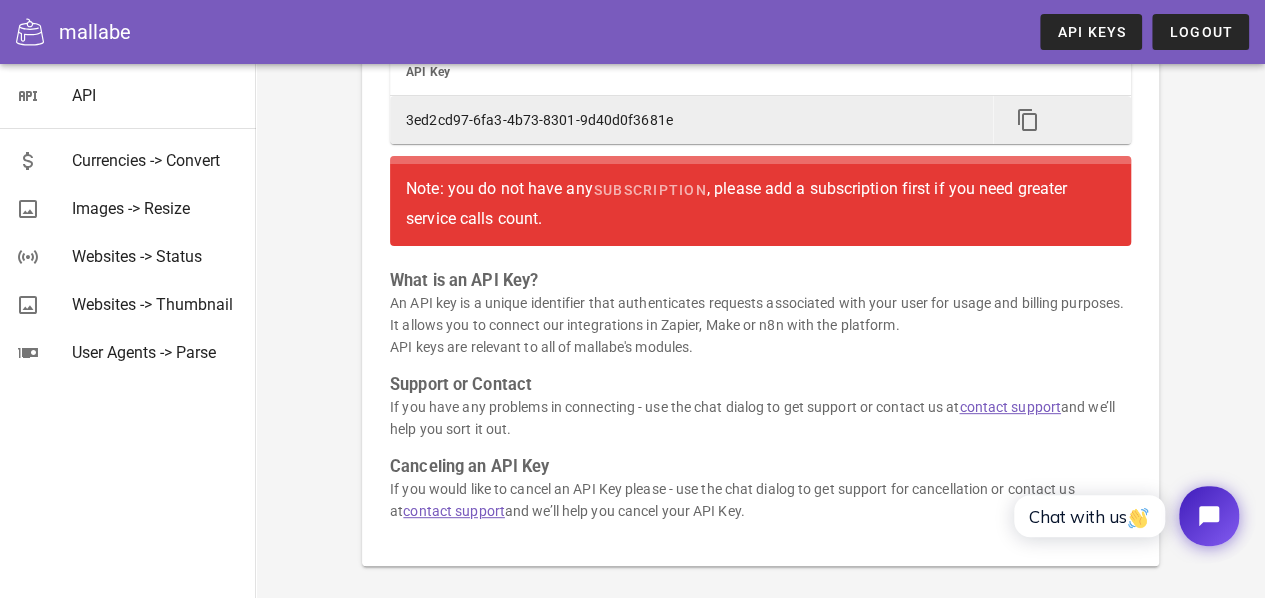 scroll, scrollTop: 206, scrollLeft: 0, axis: vertical 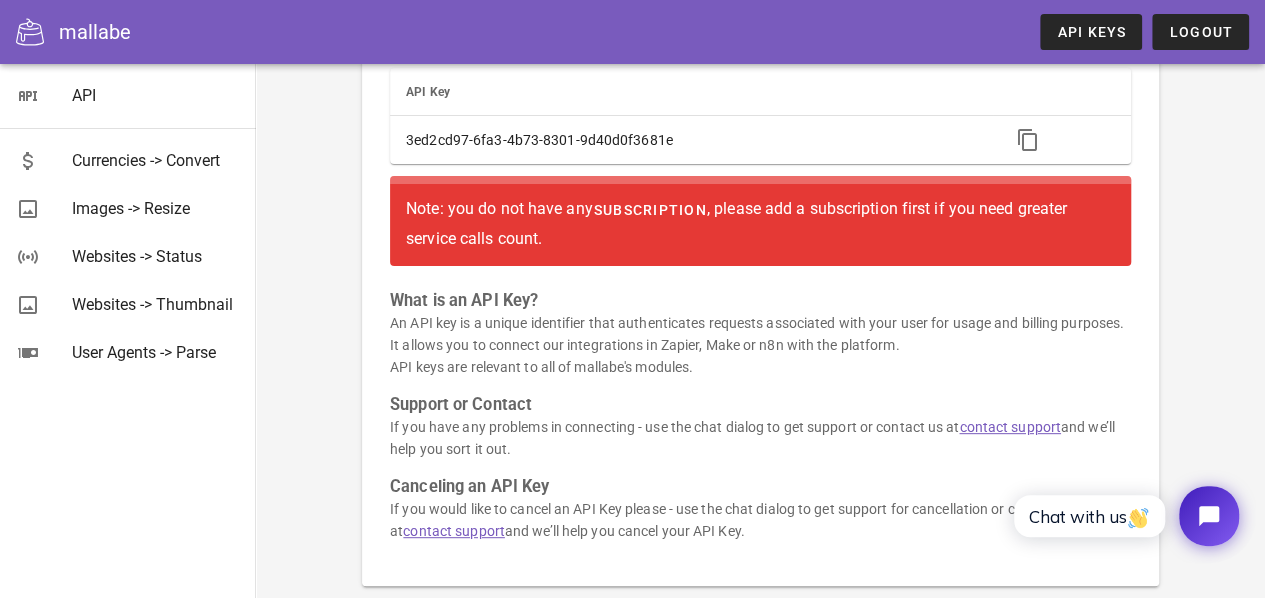 click on "subscription" at bounding box center (650, 210) 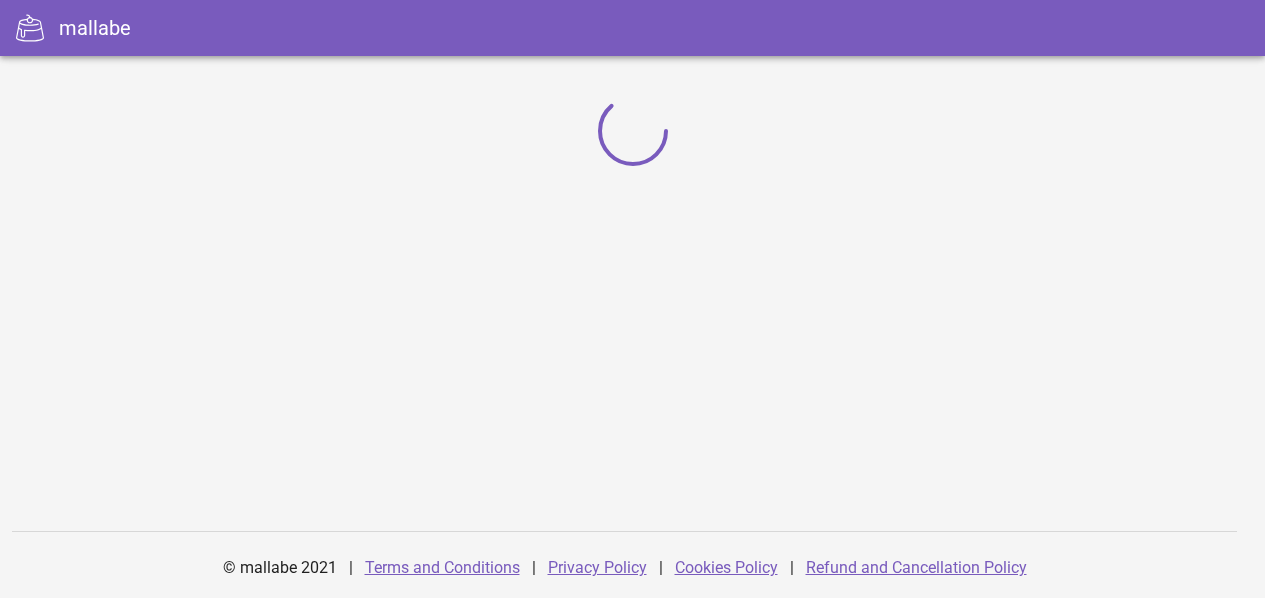 scroll, scrollTop: 0, scrollLeft: 0, axis: both 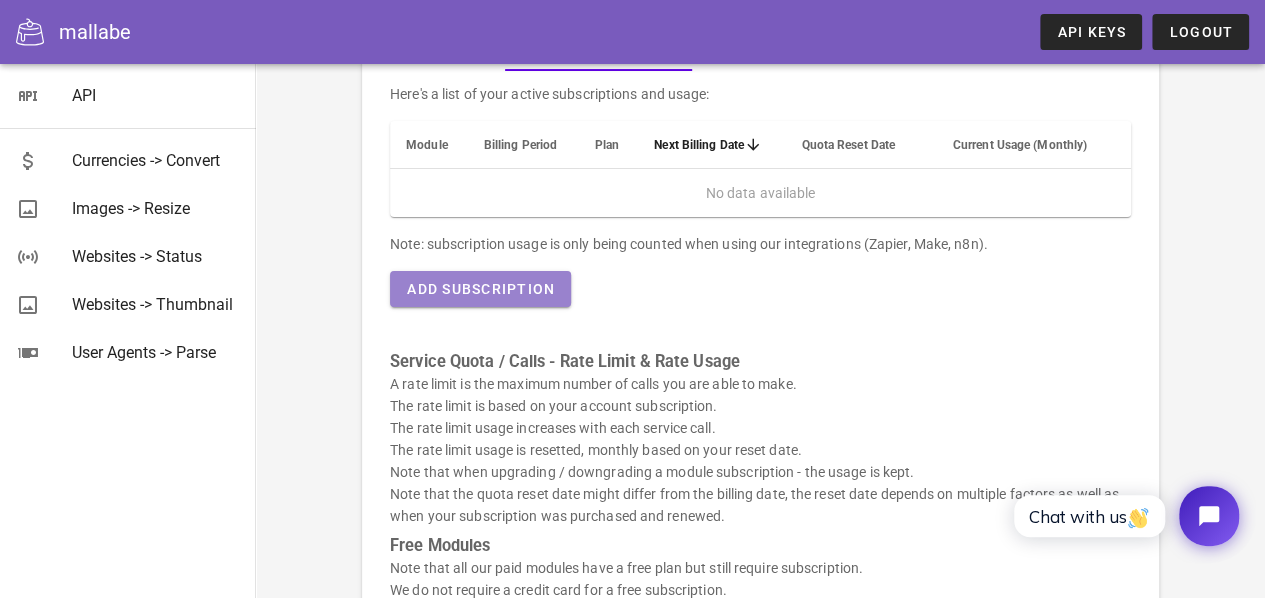 click on "Add Subscription" at bounding box center [480, 289] 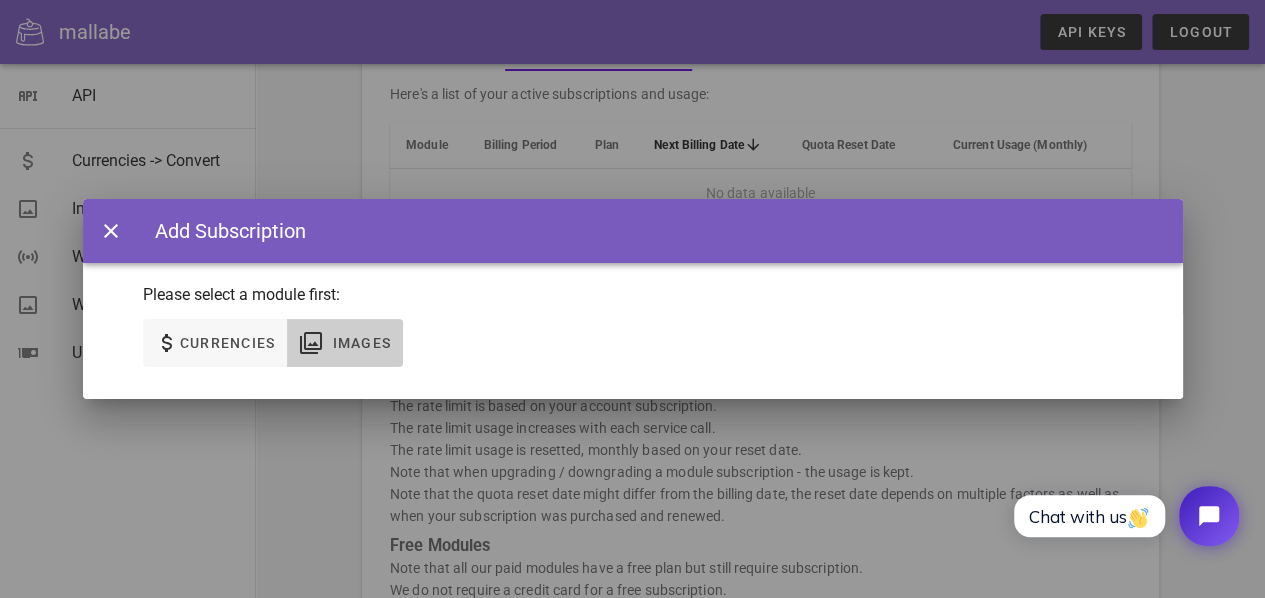 click on "Images" at bounding box center (345, 343) 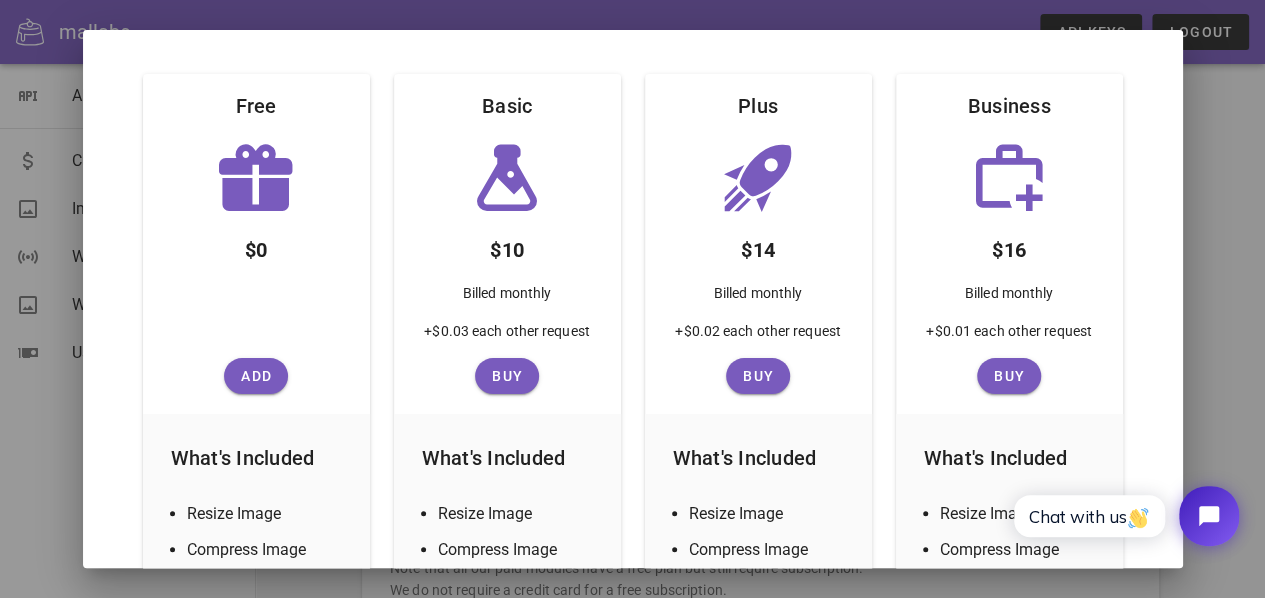 scroll, scrollTop: 241, scrollLeft: 0, axis: vertical 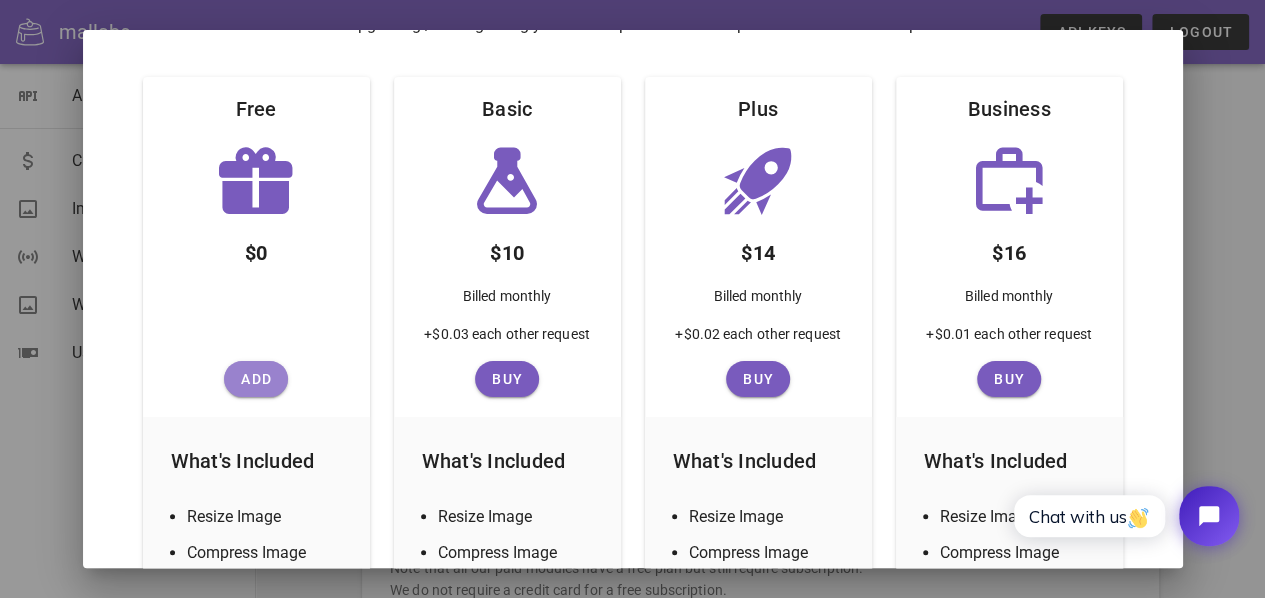 click on "Add" at bounding box center [256, 379] 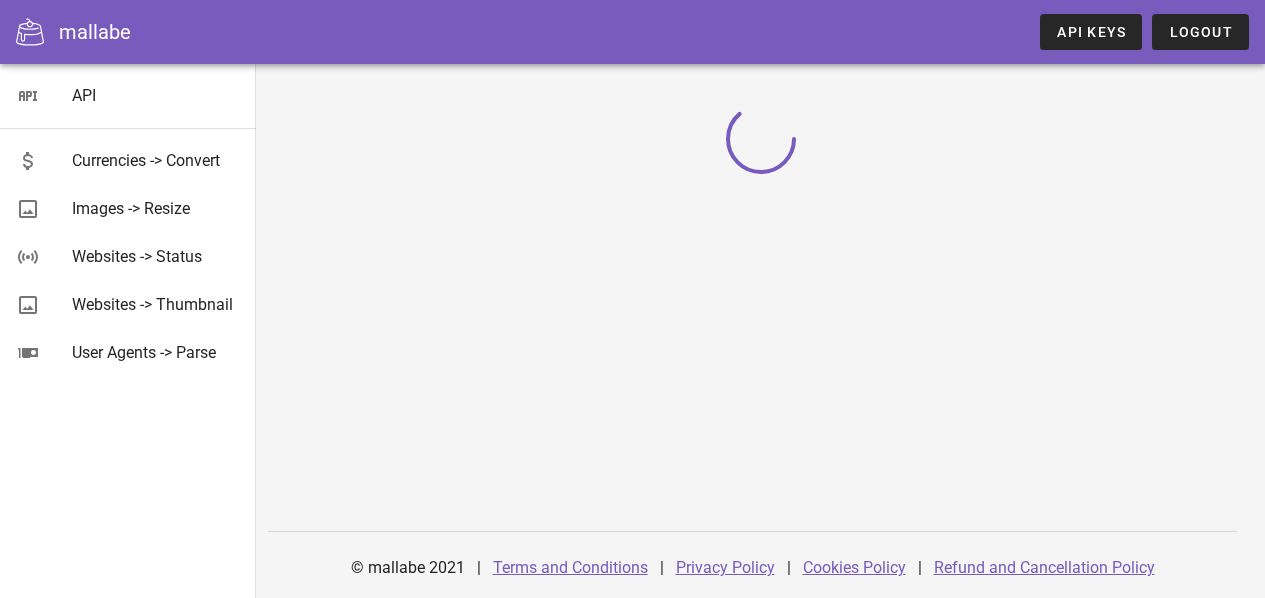 scroll, scrollTop: 0, scrollLeft: 0, axis: both 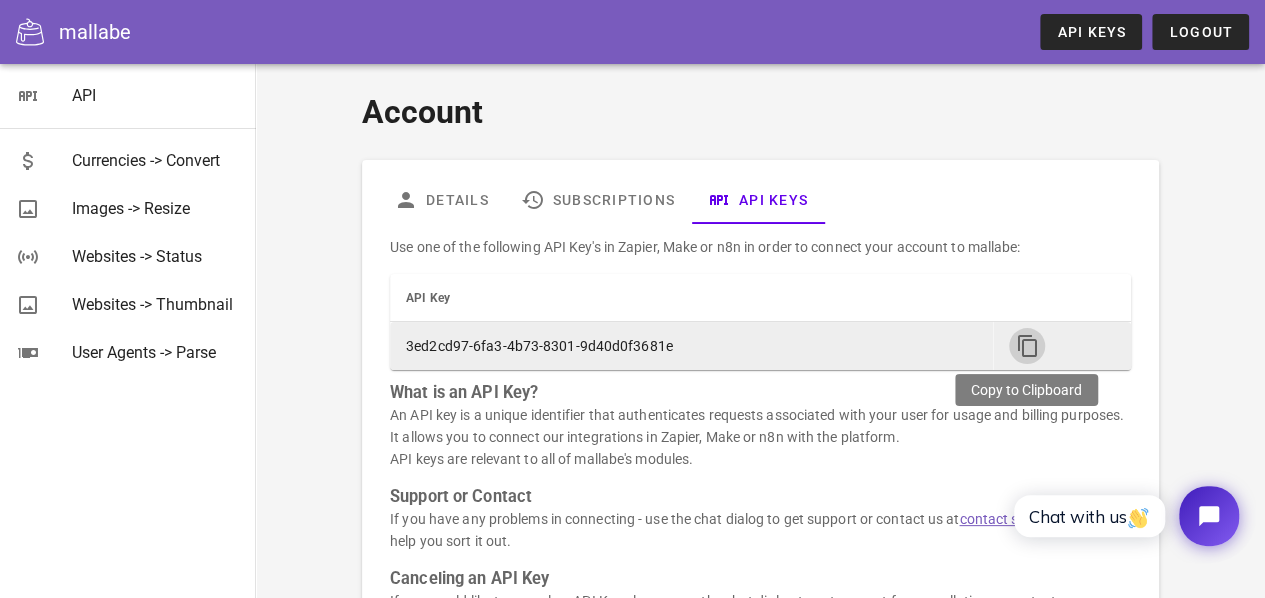 click at bounding box center [1027, 346] 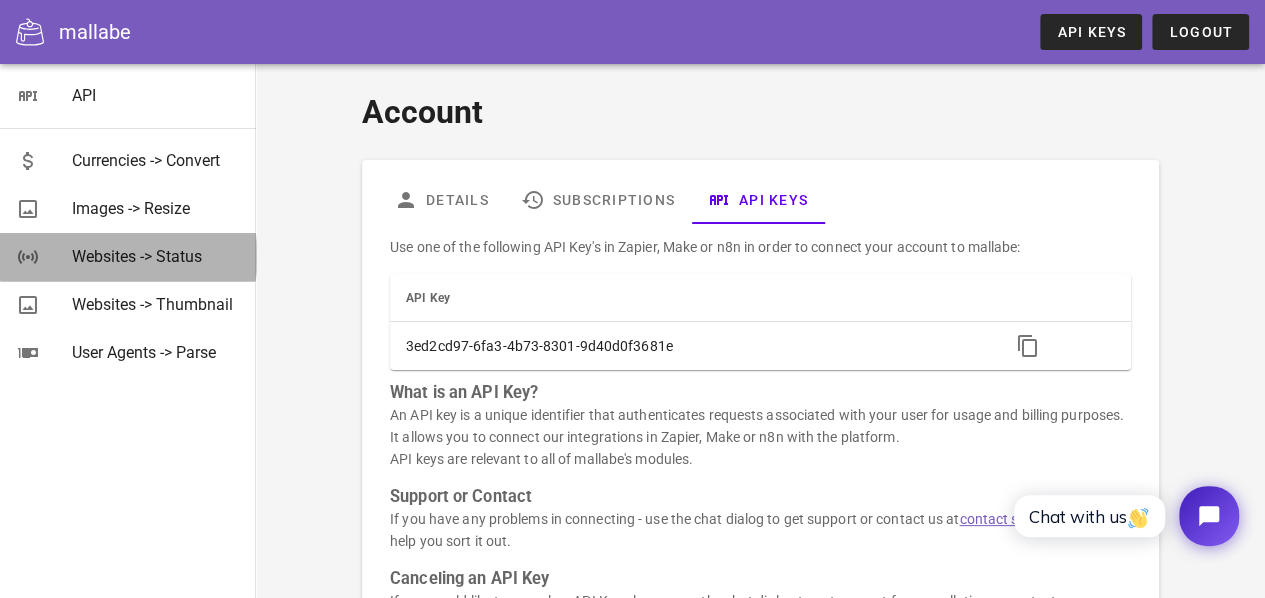 click on "Websites -> Status" at bounding box center (156, 256) 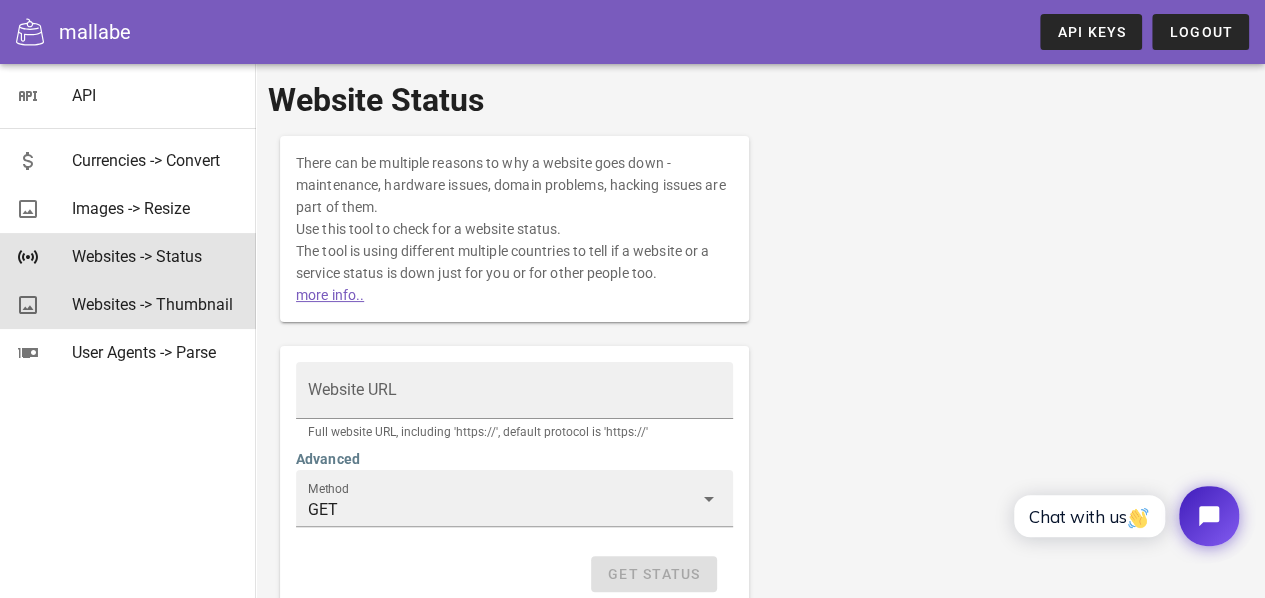 click on "Websites -> Thumbnail" at bounding box center (156, 304) 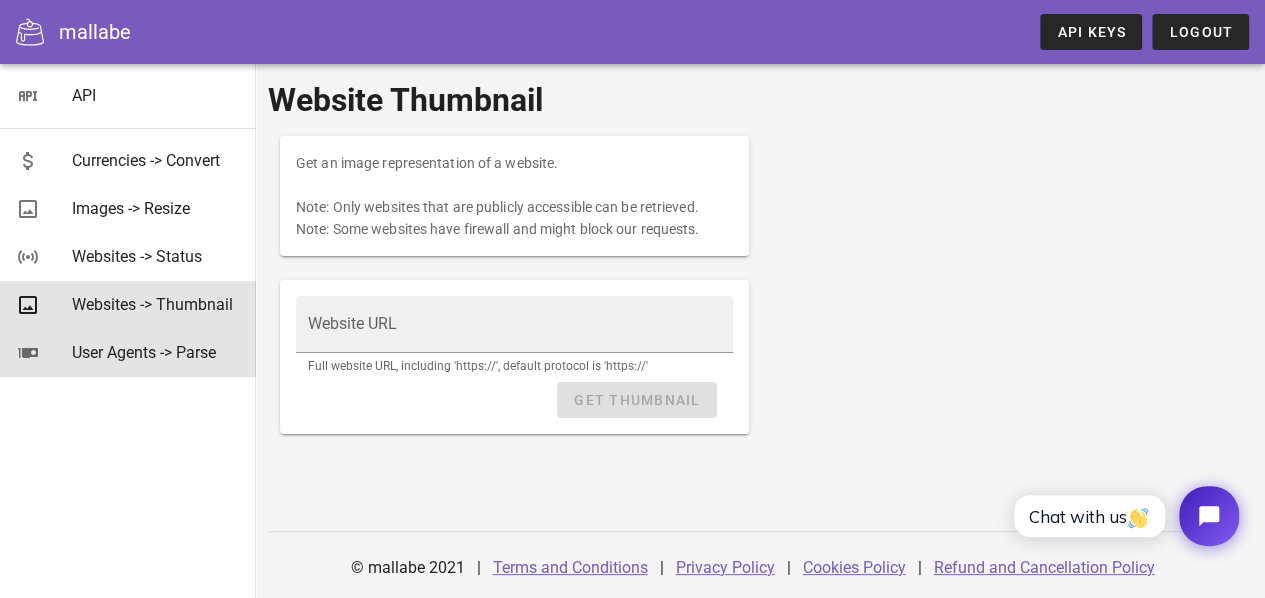 click on "User Agents -> Parse" at bounding box center [156, 352] 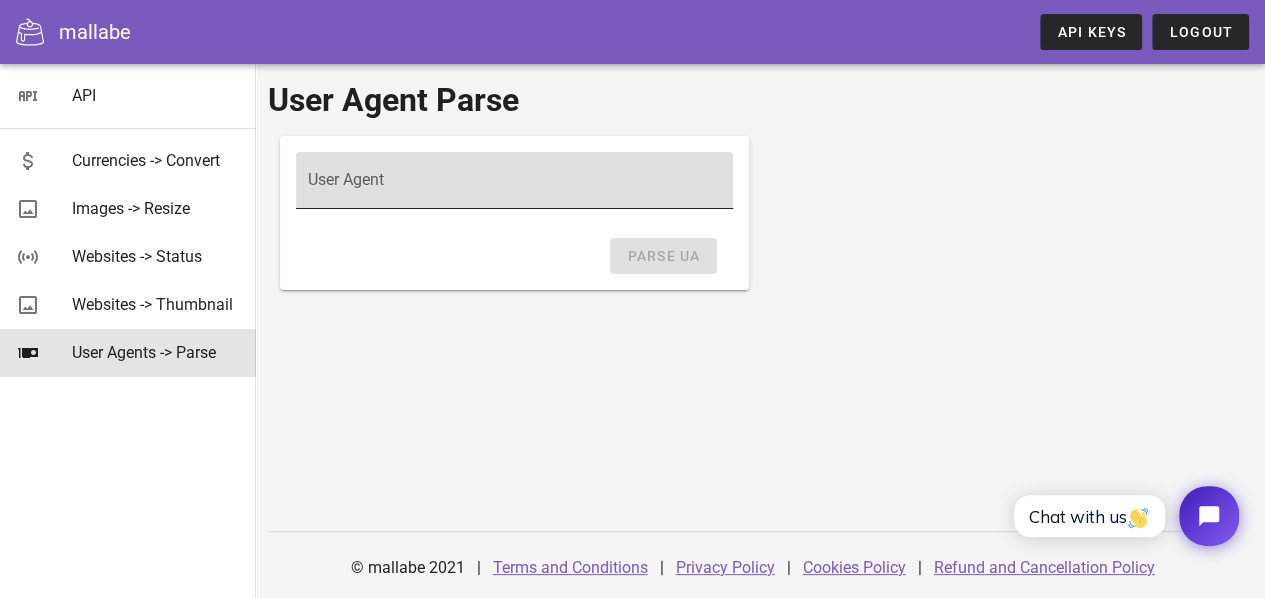 drag, startPoint x: 447, startPoint y: 159, endPoint x: 442, endPoint y: 169, distance: 11.18034 